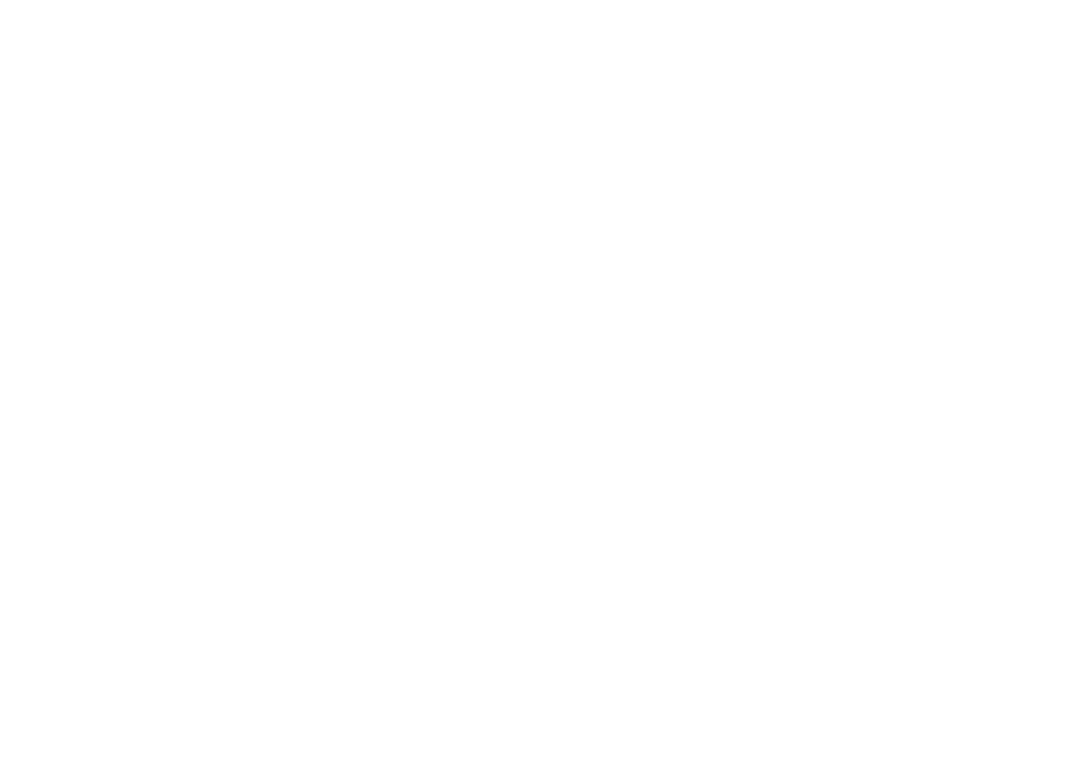 scroll, scrollTop: 0, scrollLeft: 0, axis: both 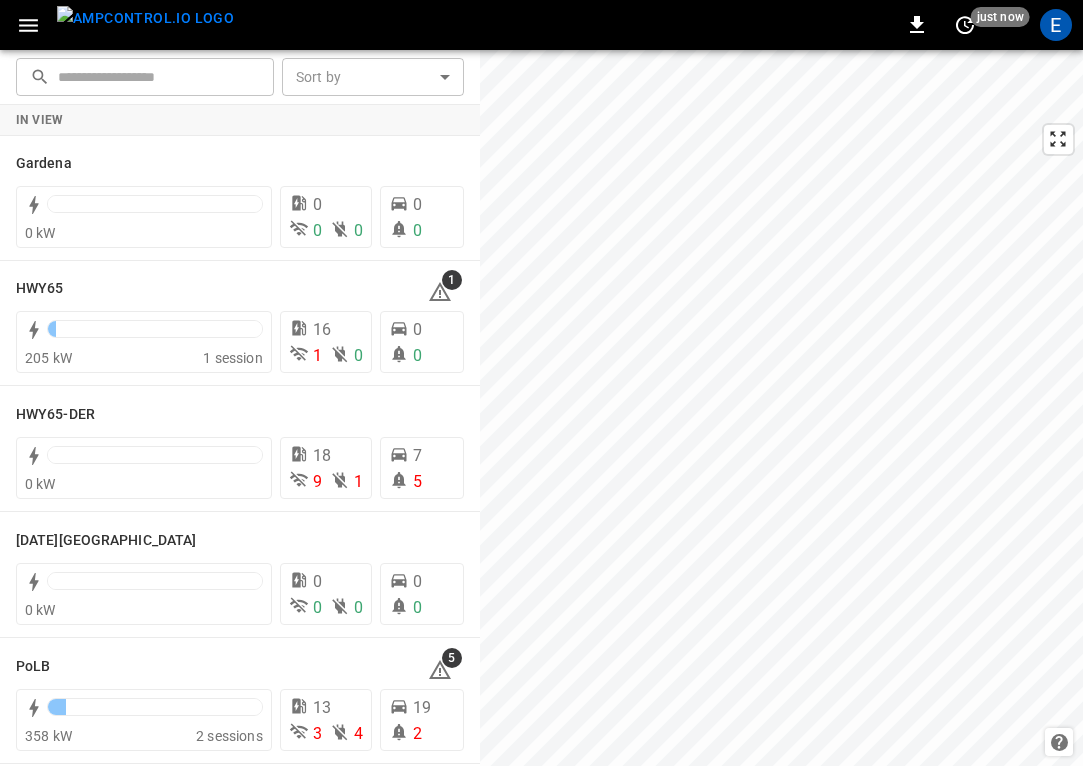 click at bounding box center [145, 18] 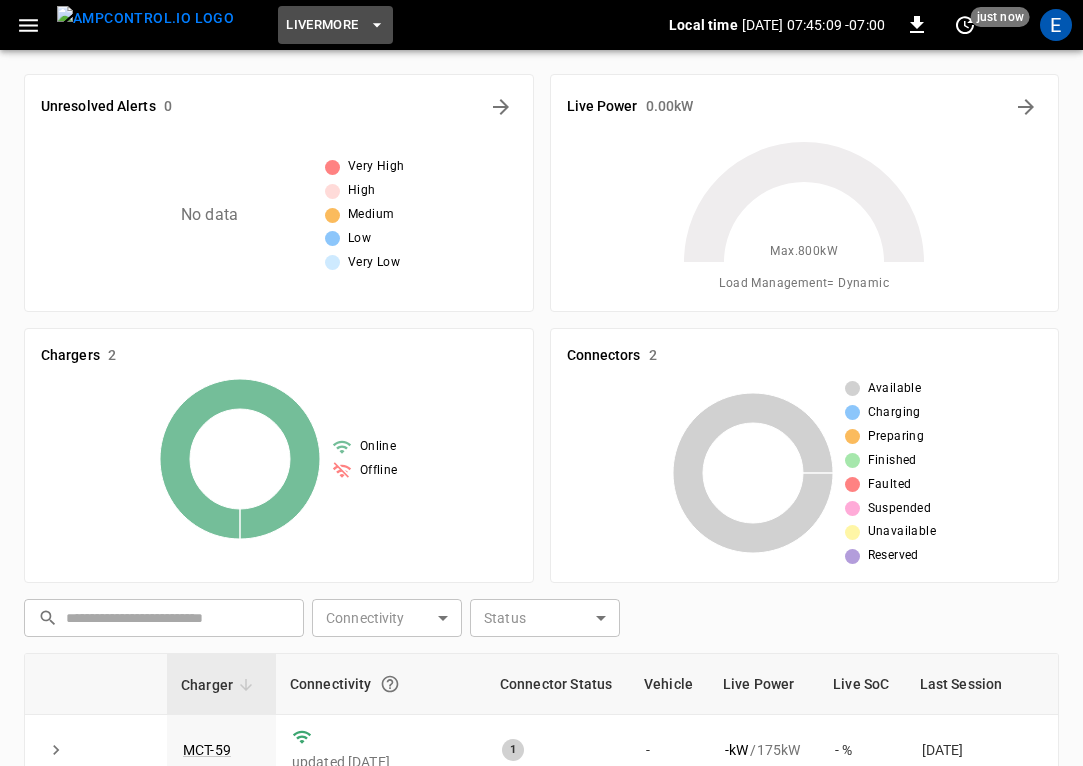 click on "Livermore" at bounding box center (322, 25) 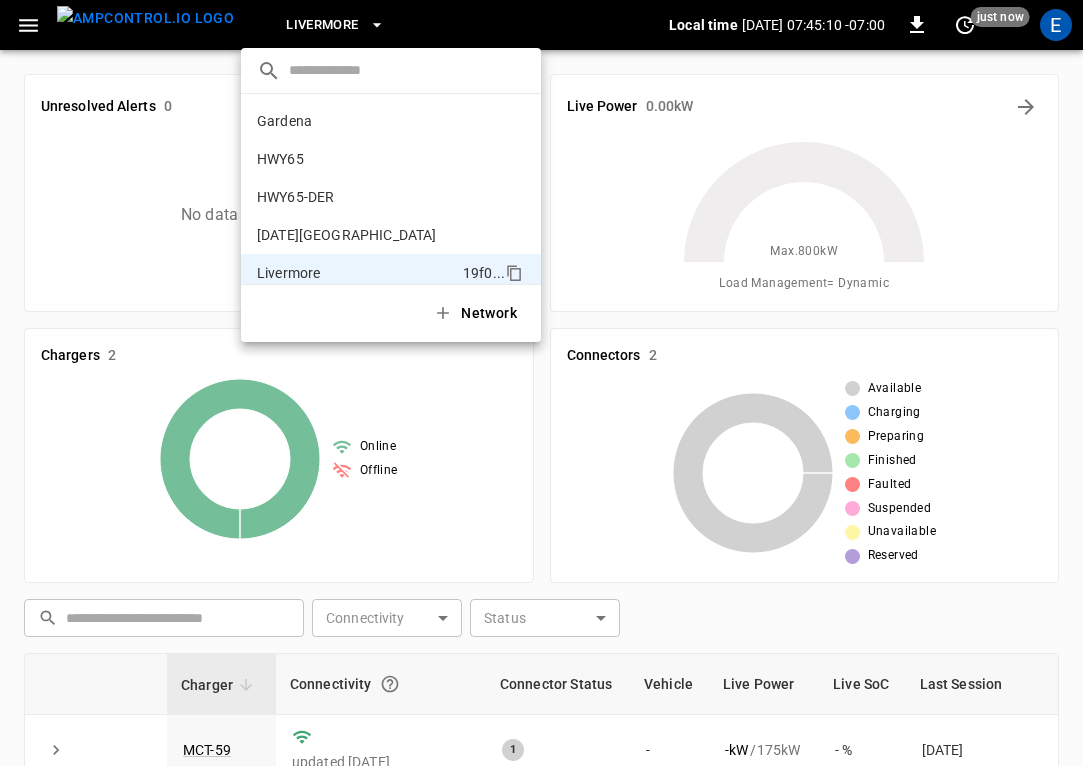 scroll, scrollTop: 146, scrollLeft: 0, axis: vertical 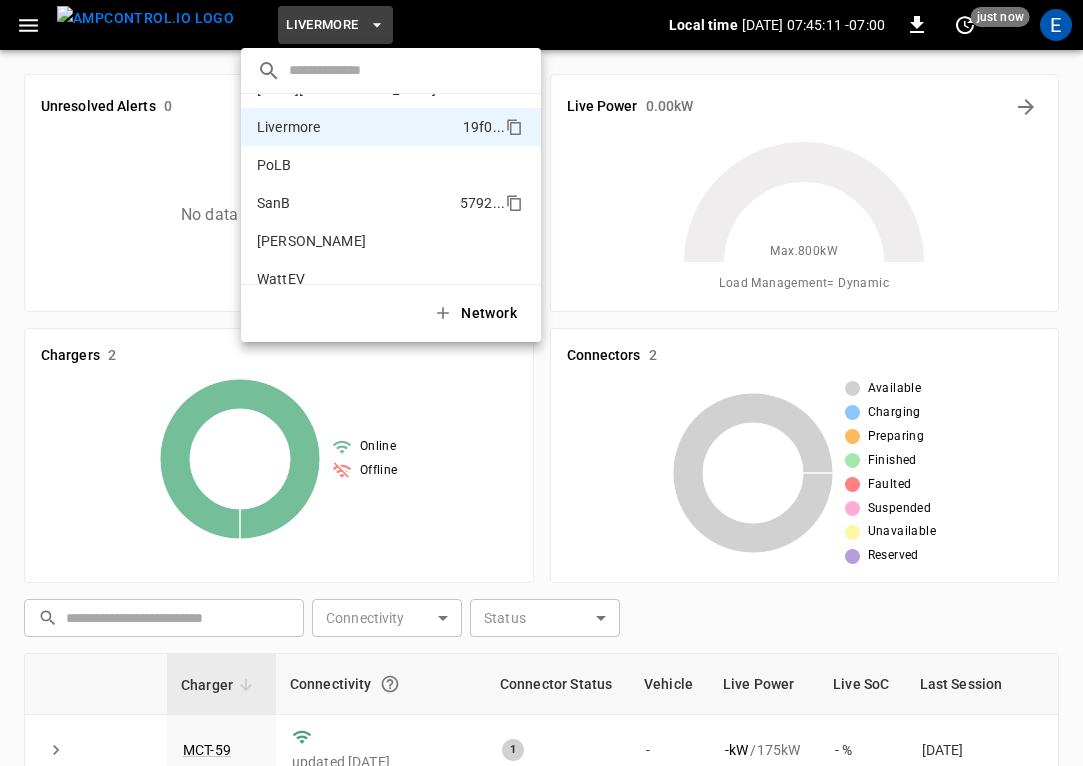 click on "SanB 5792 ..." at bounding box center (391, 203) 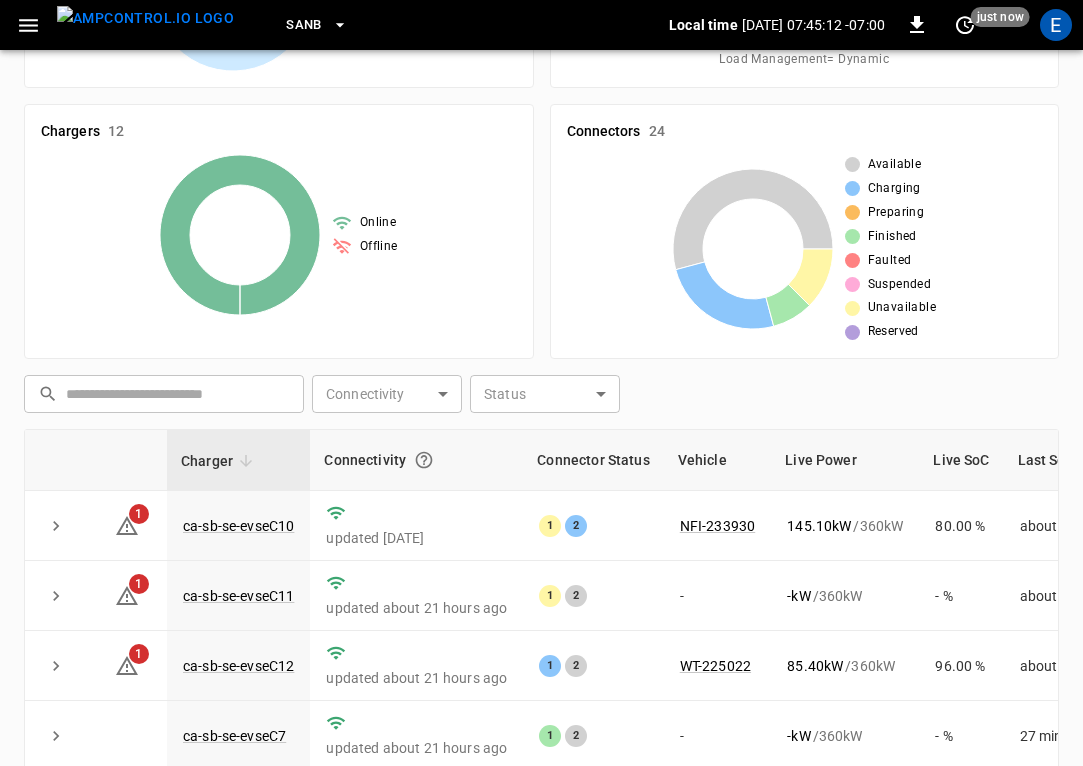 scroll, scrollTop: 290, scrollLeft: 0, axis: vertical 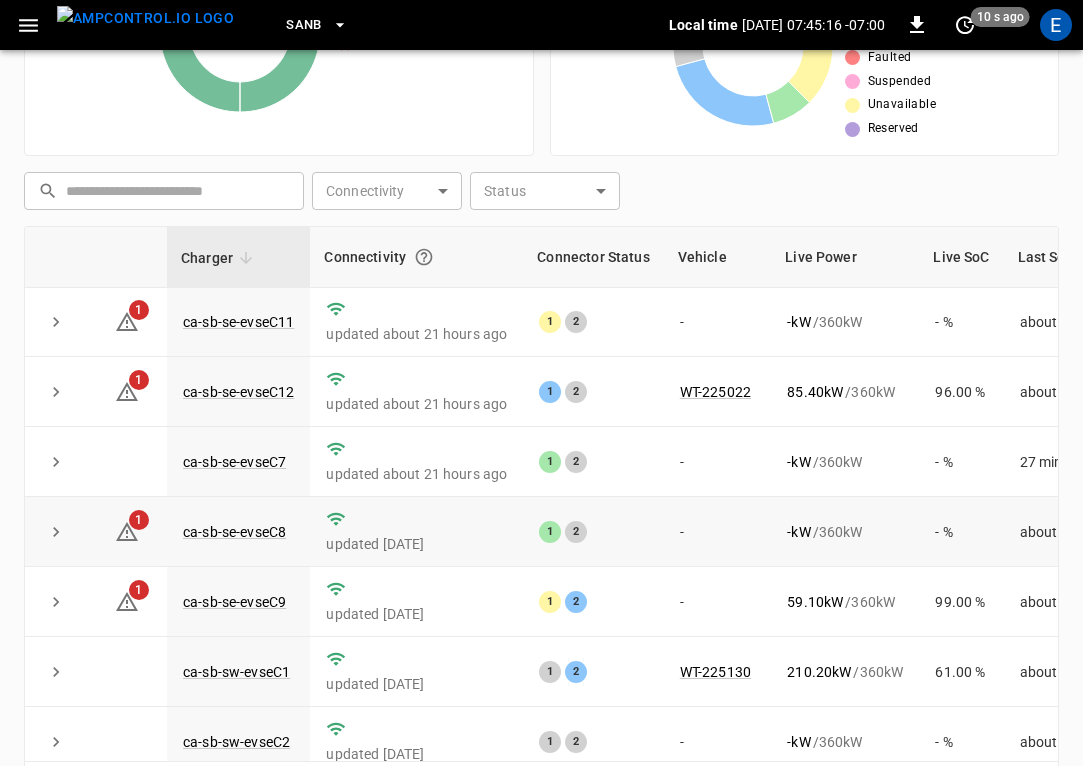 click on "ca-sb-se-evseC8" at bounding box center (238, 532) 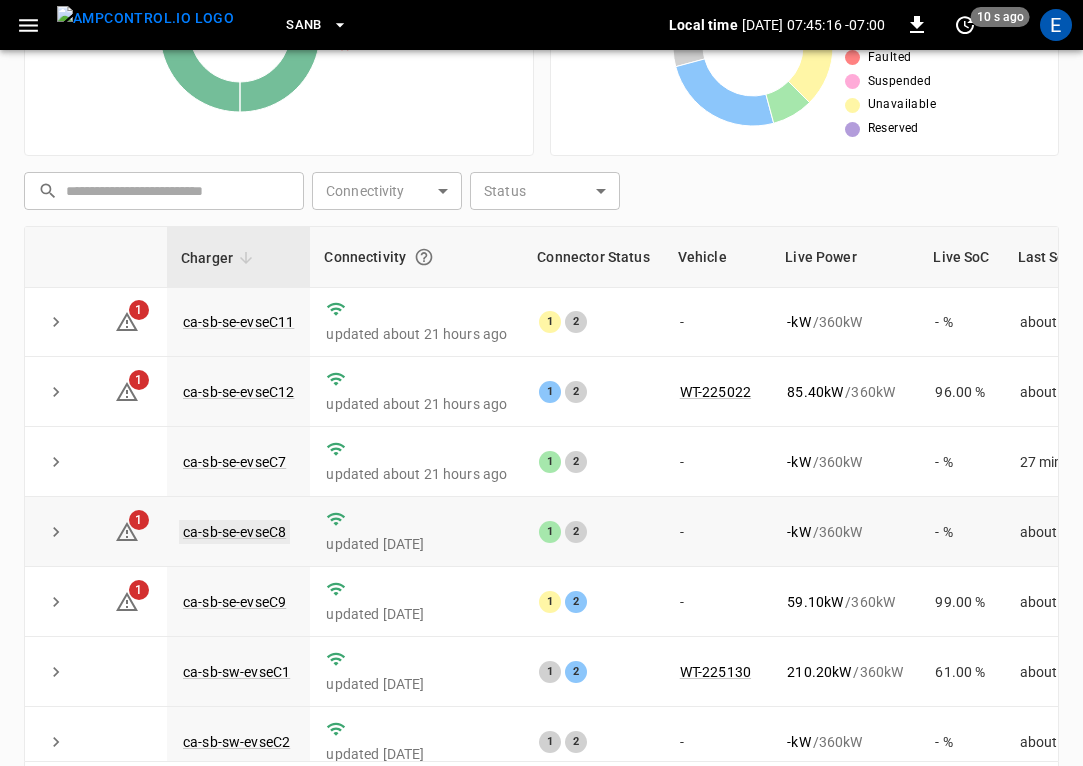 click on "ca-sb-se-evseC8" at bounding box center [234, 532] 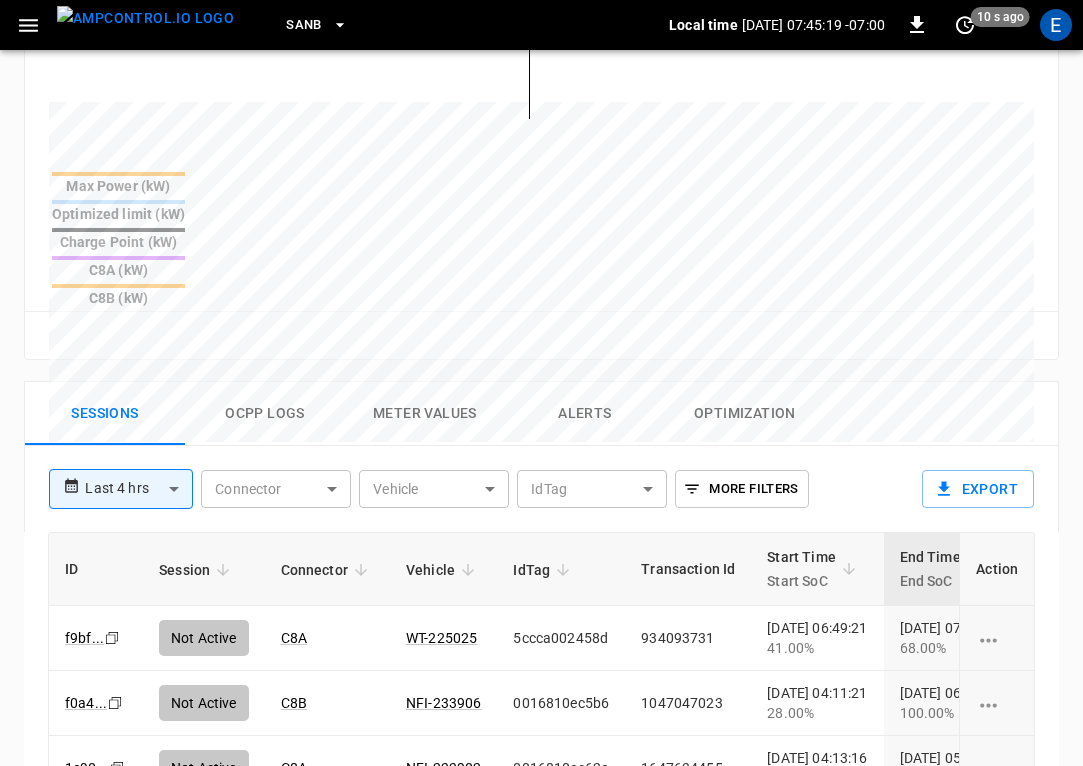 scroll, scrollTop: 1008, scrollLeft: 0, axis: vertical 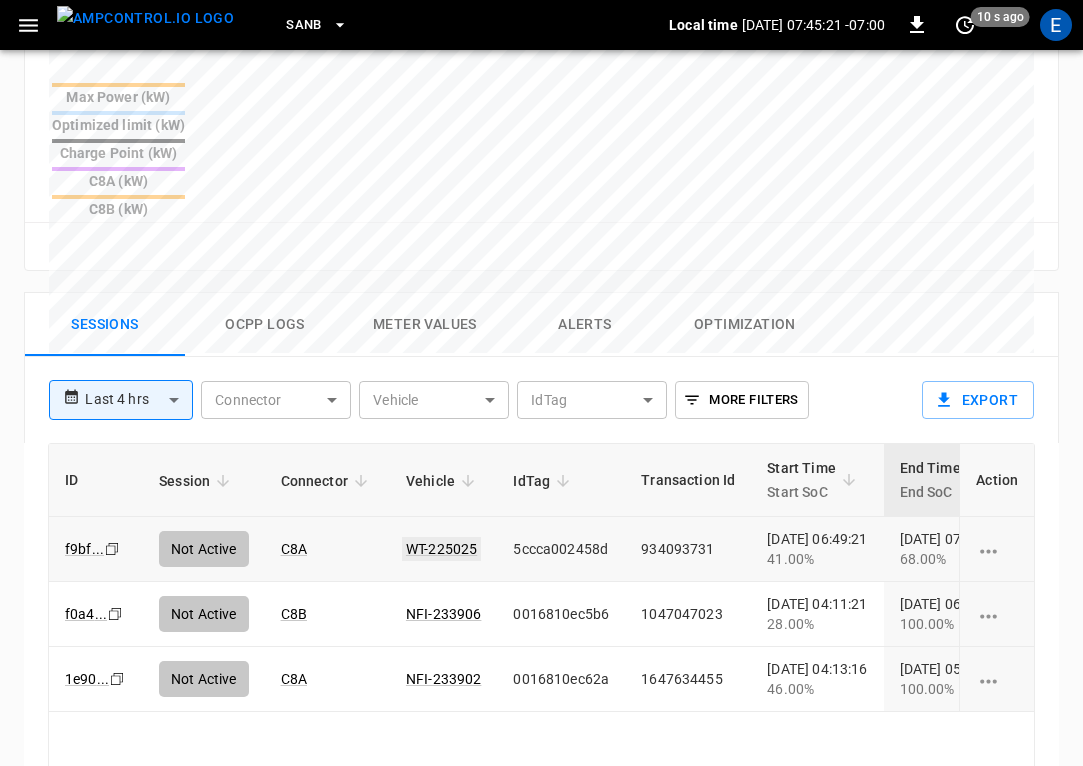 click on "WT-225025" at bounding box center [441, 549] 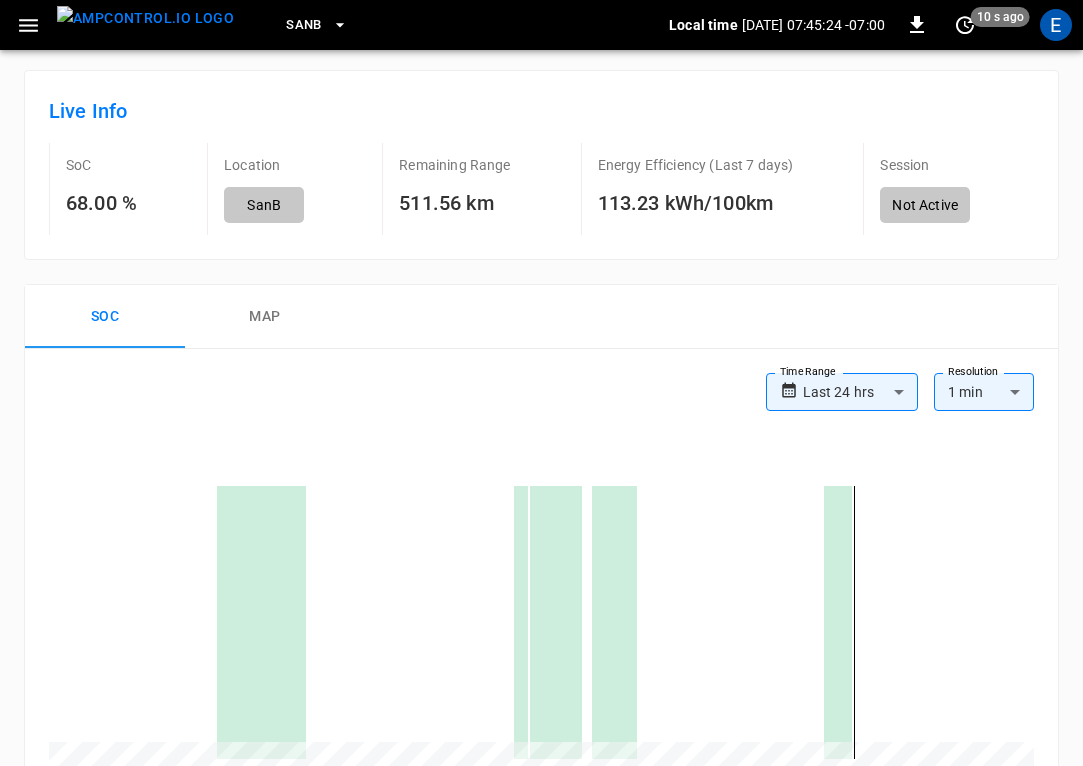 scroll, scrollTop: 88, scrollLeft: 0, axis: vertical 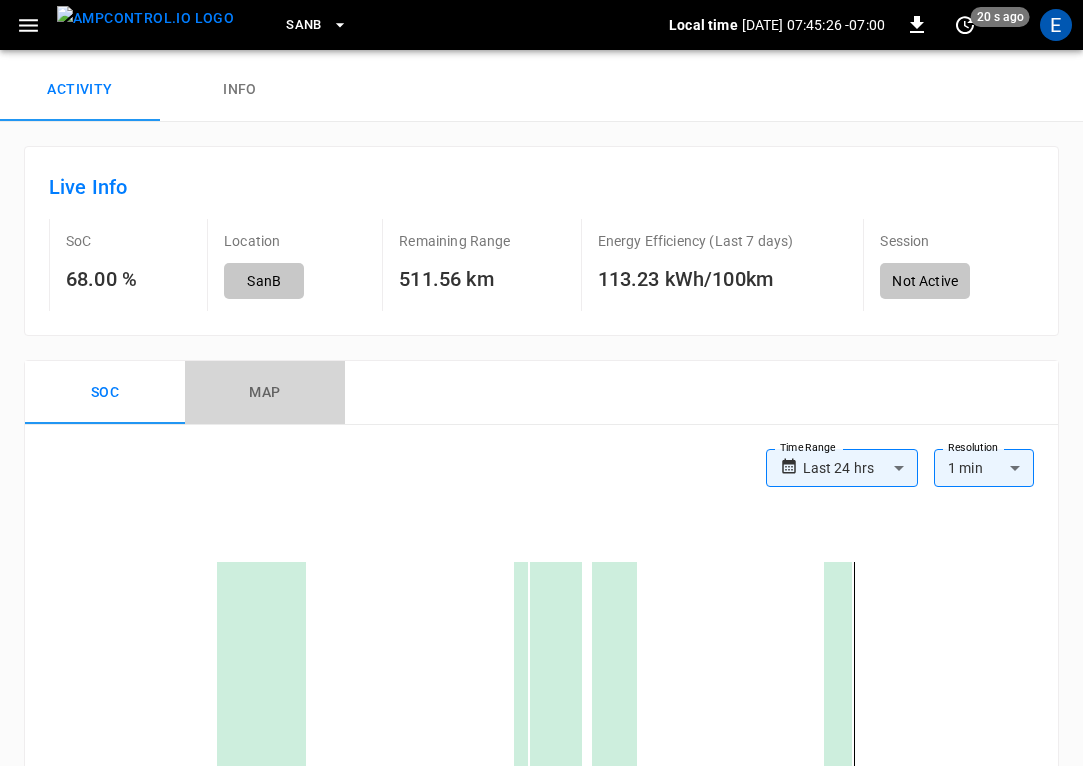 click on "map" at bounding box center (265, 393) 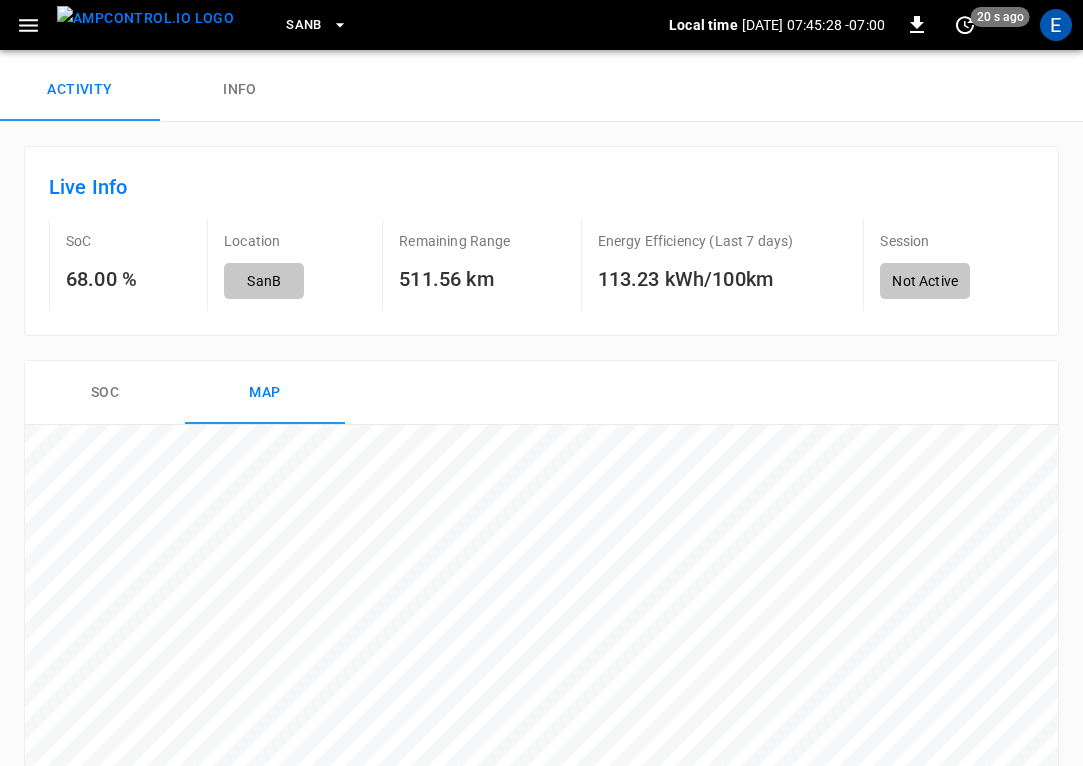 click on "Soc" at bounding box center [105, 393] 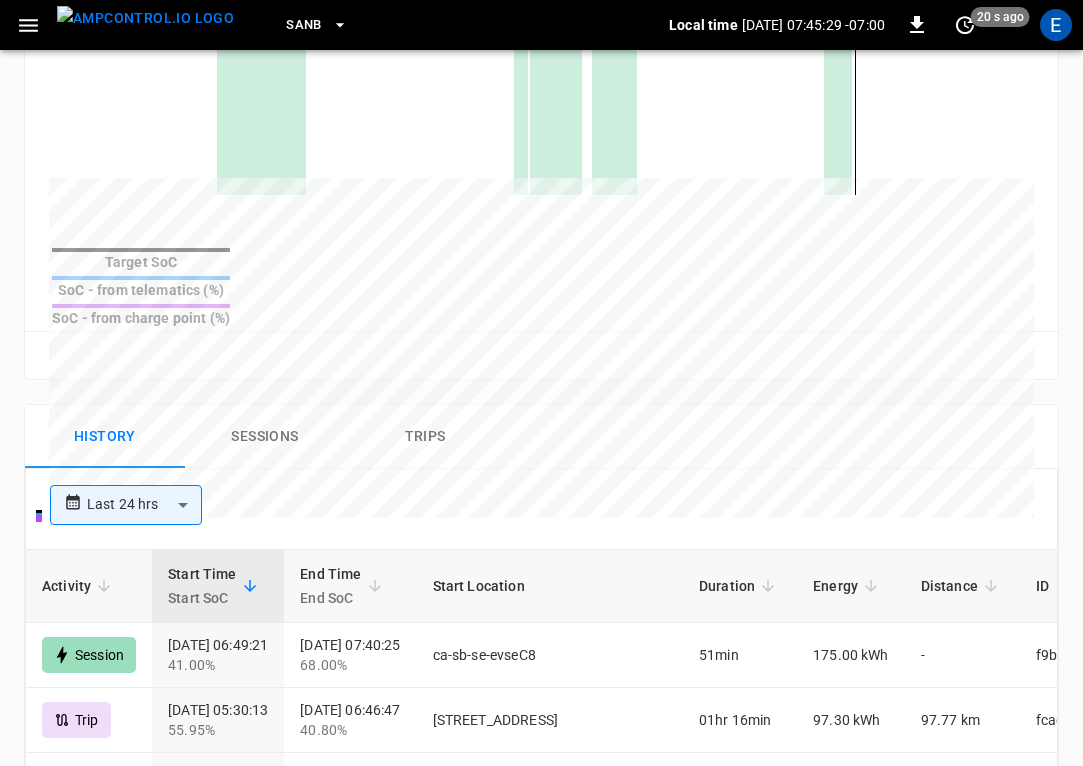 scroll, scrollTop: 959, scrollLeft: 0, axis: vertical 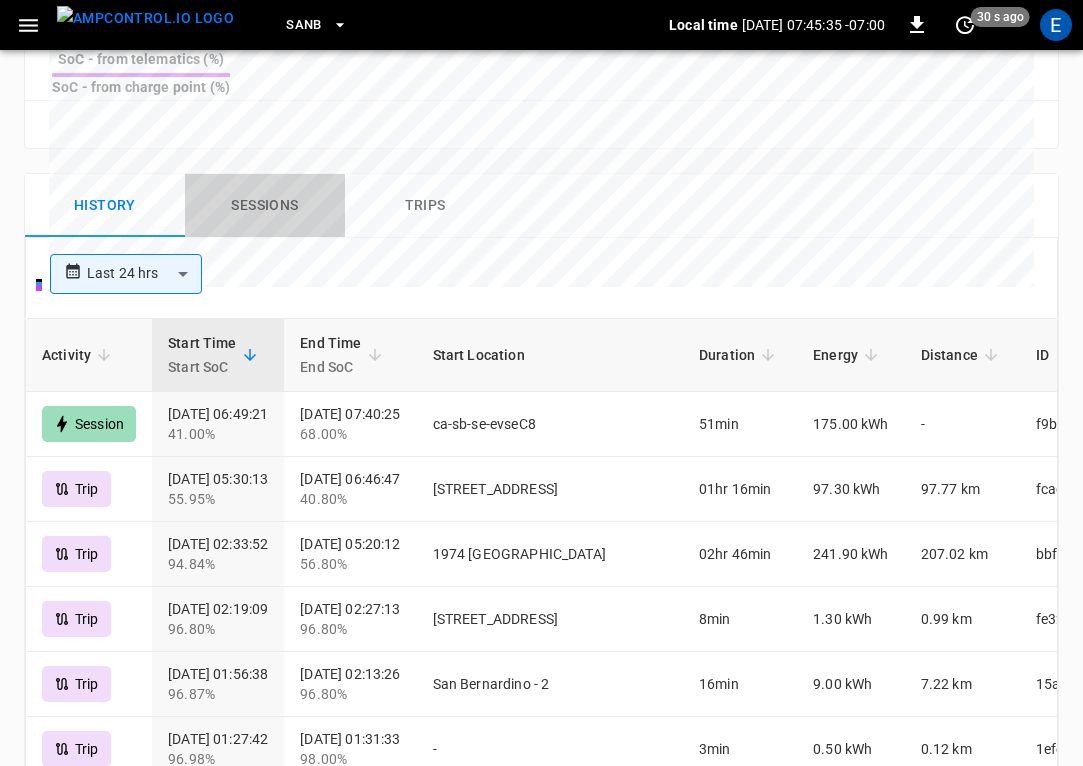 click on "Sessions" at bounding box center [265, 206] 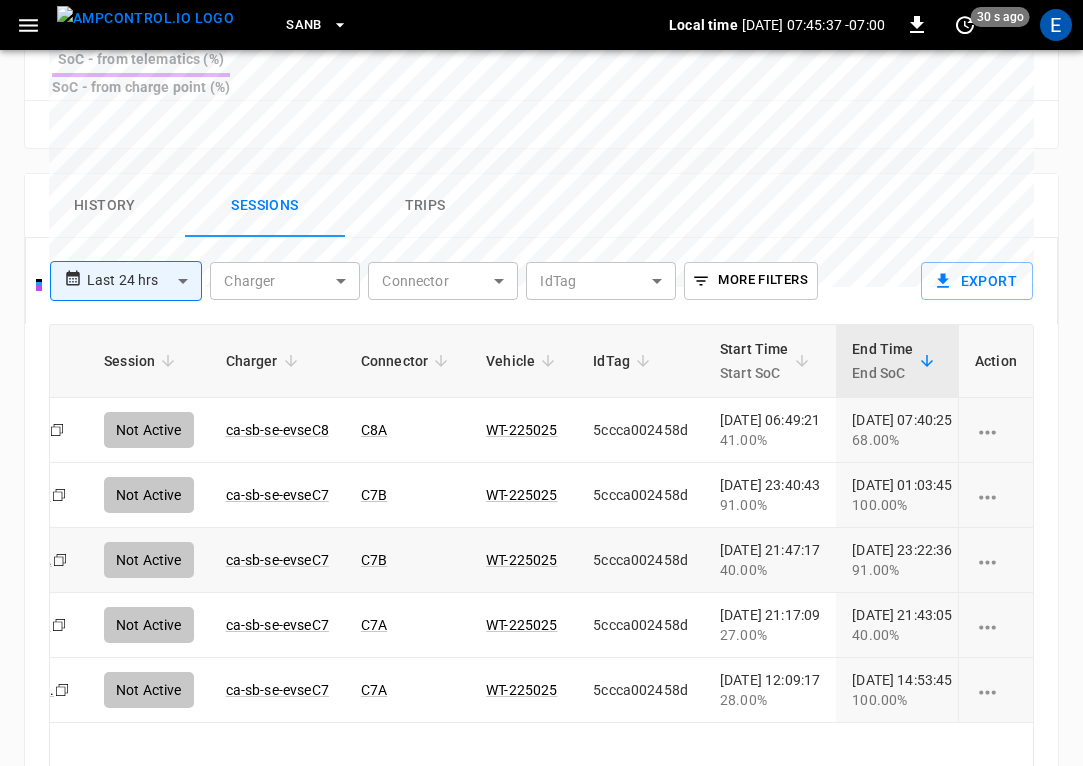 scroll, scrollTop: 0, scrollLeft: 69, axis: horizontal 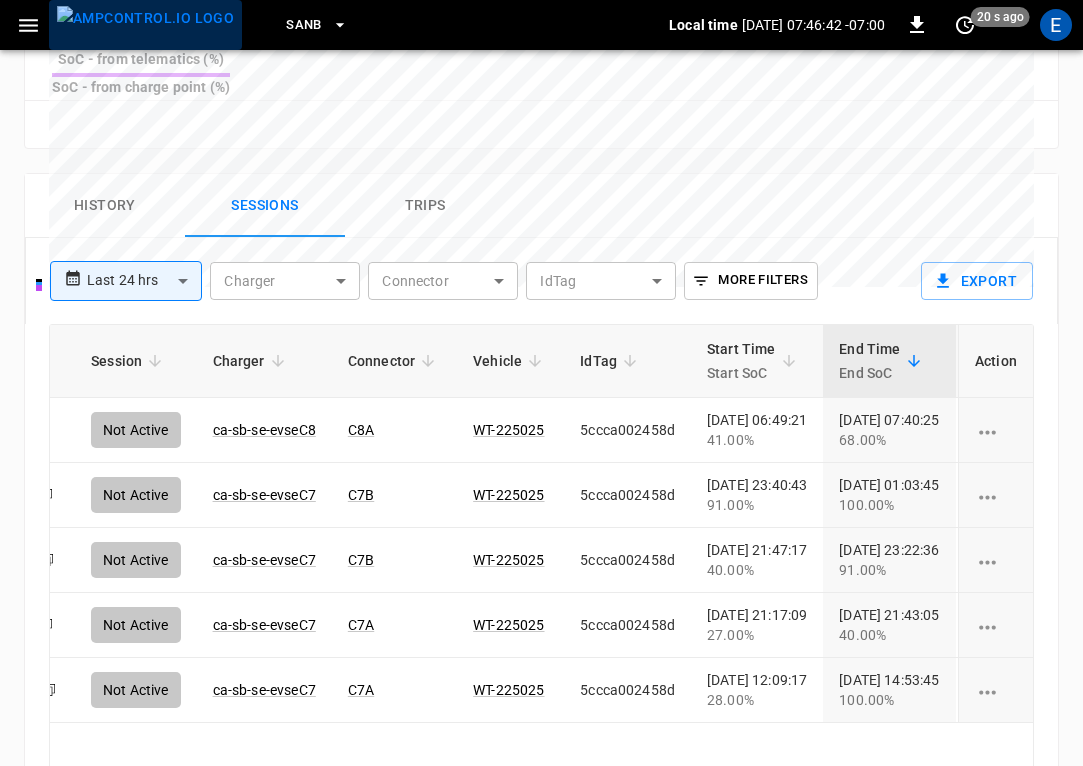 click at bounding box center [145, 18] 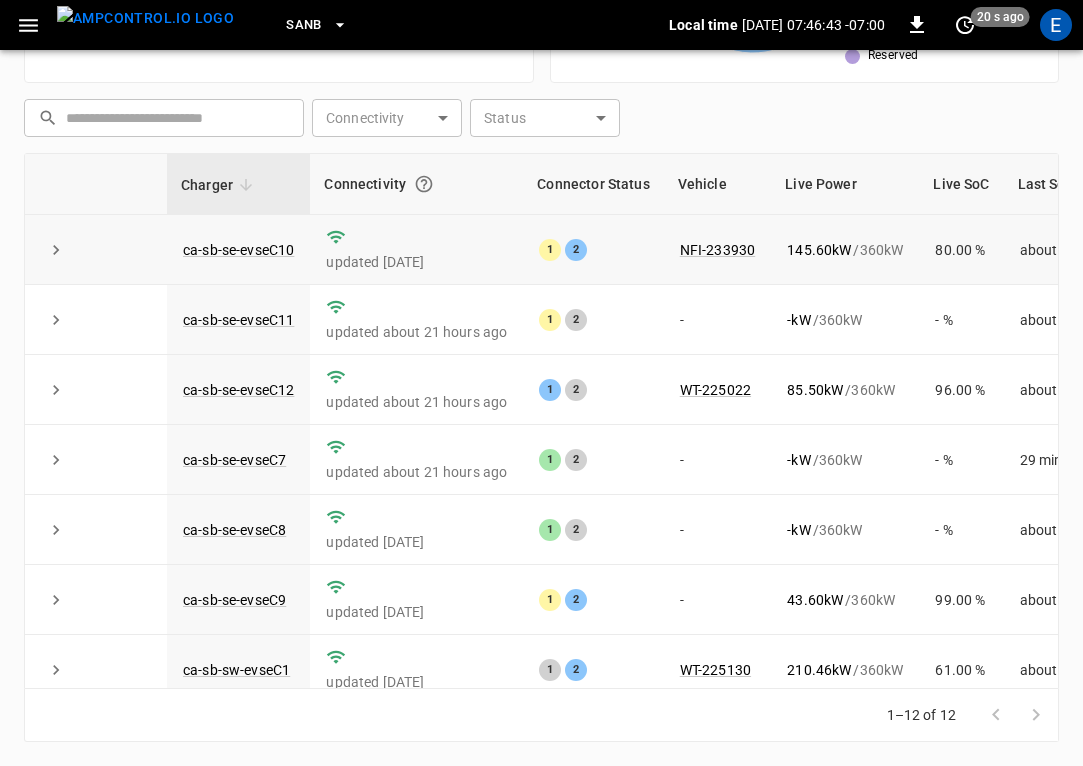 scroll, scrollTop: 500, scrollLeft: 0, axis: vertical 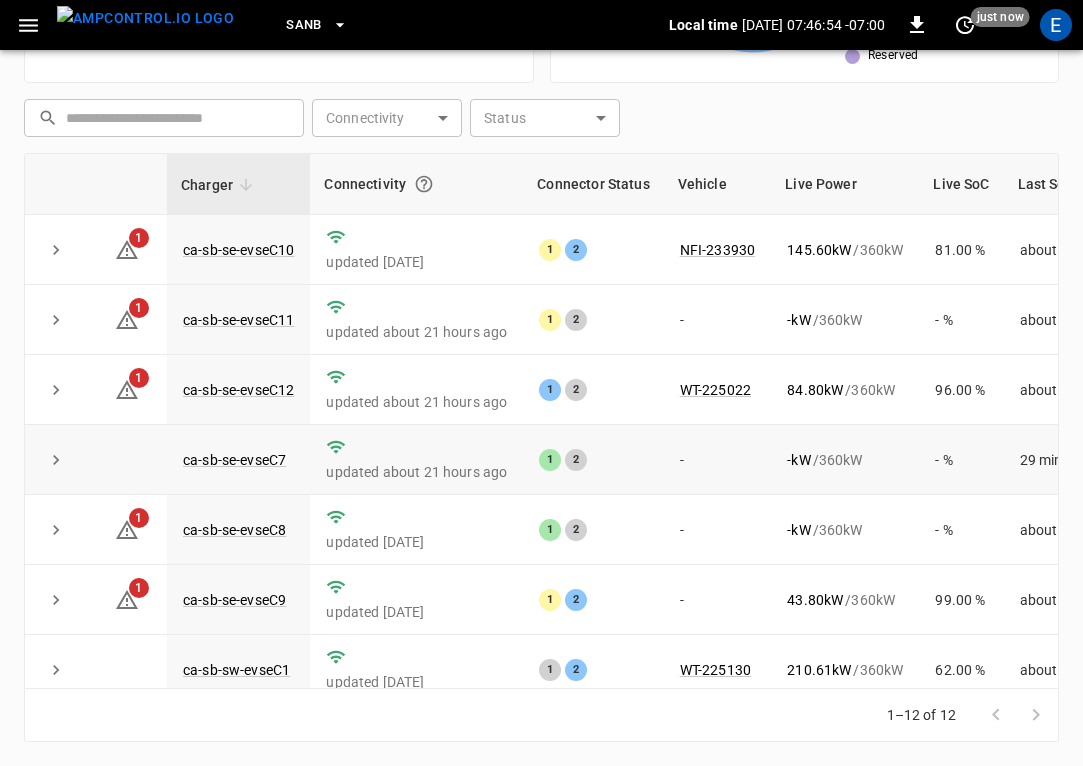 click on "ca-sb-se-evseC7" at bounding box center [238, 460] 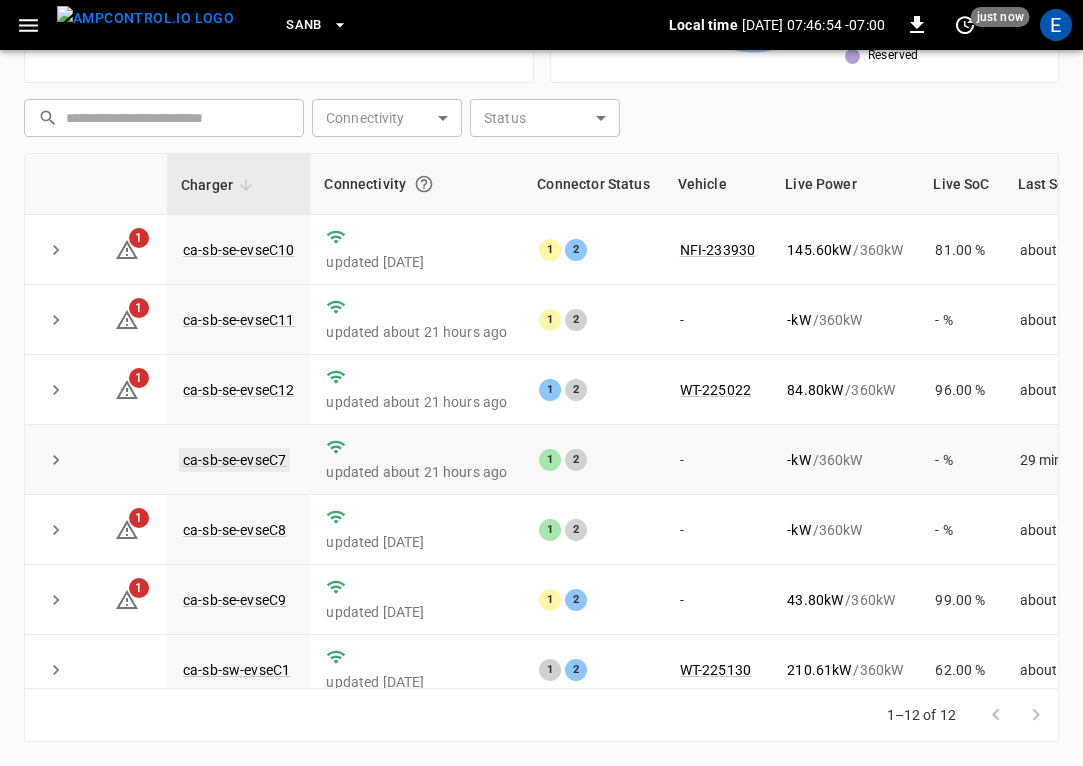 click on "ca-sb-se-evseC7" at bounding box center (234, 460) 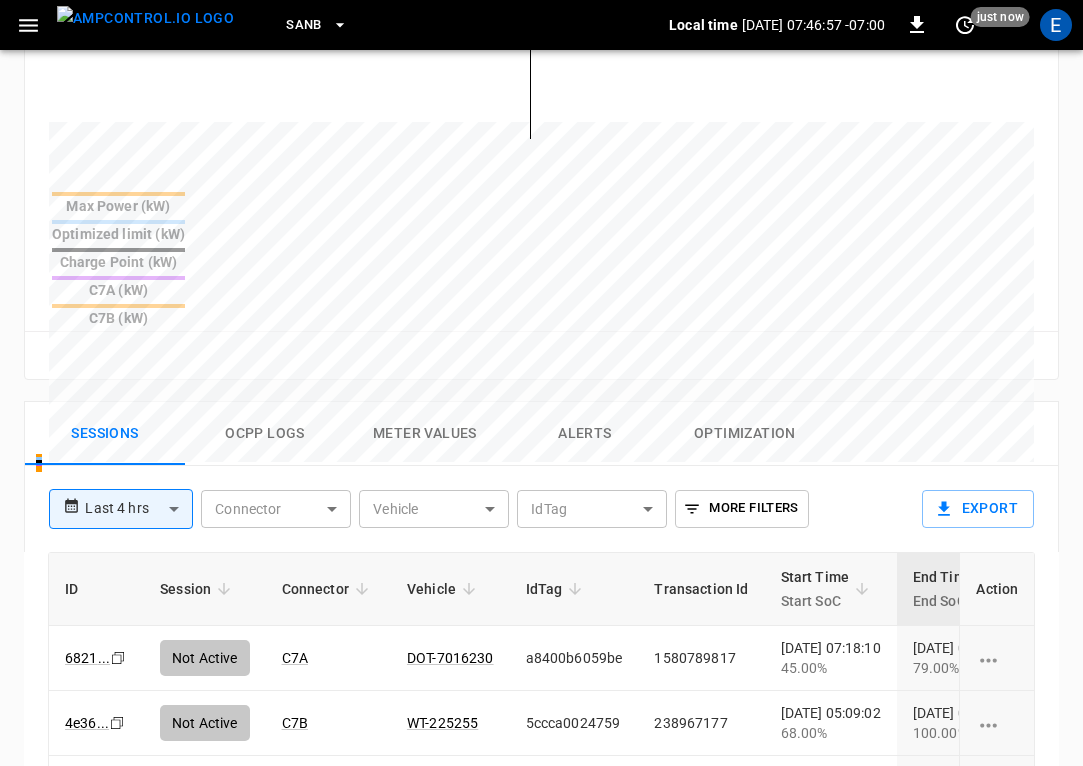 scroll, scrollTop: 1098, scrollLeft: 0, axis: vertical 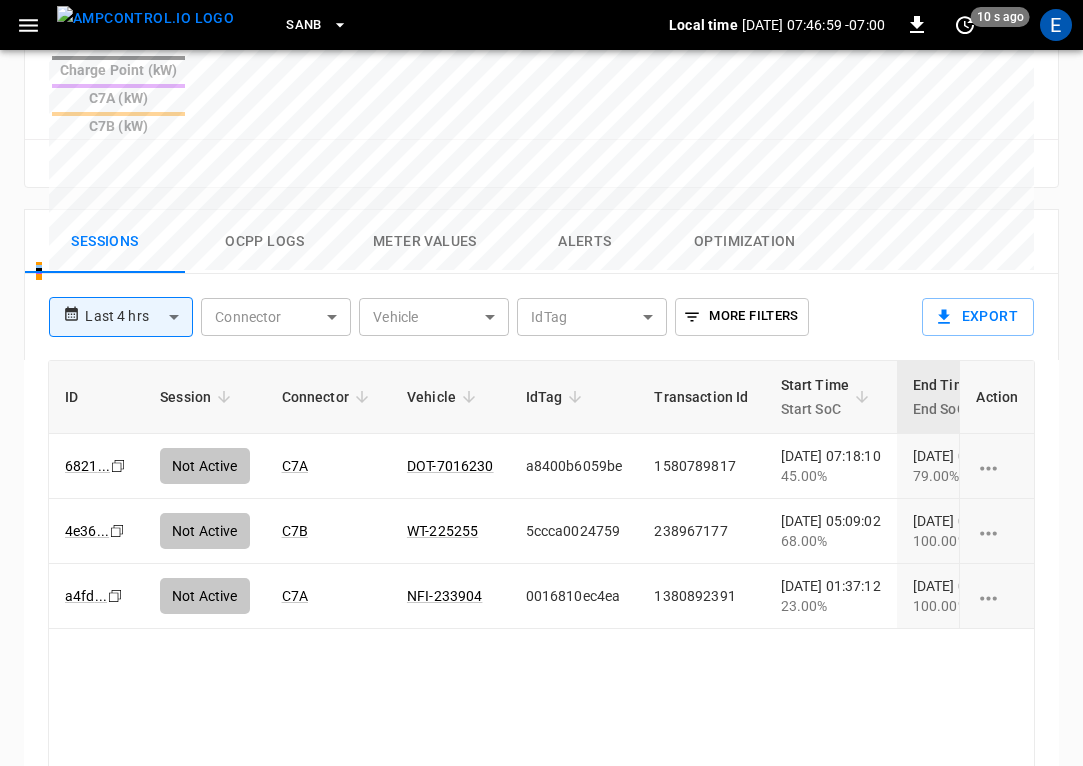 click at bounding box center (145, 18) 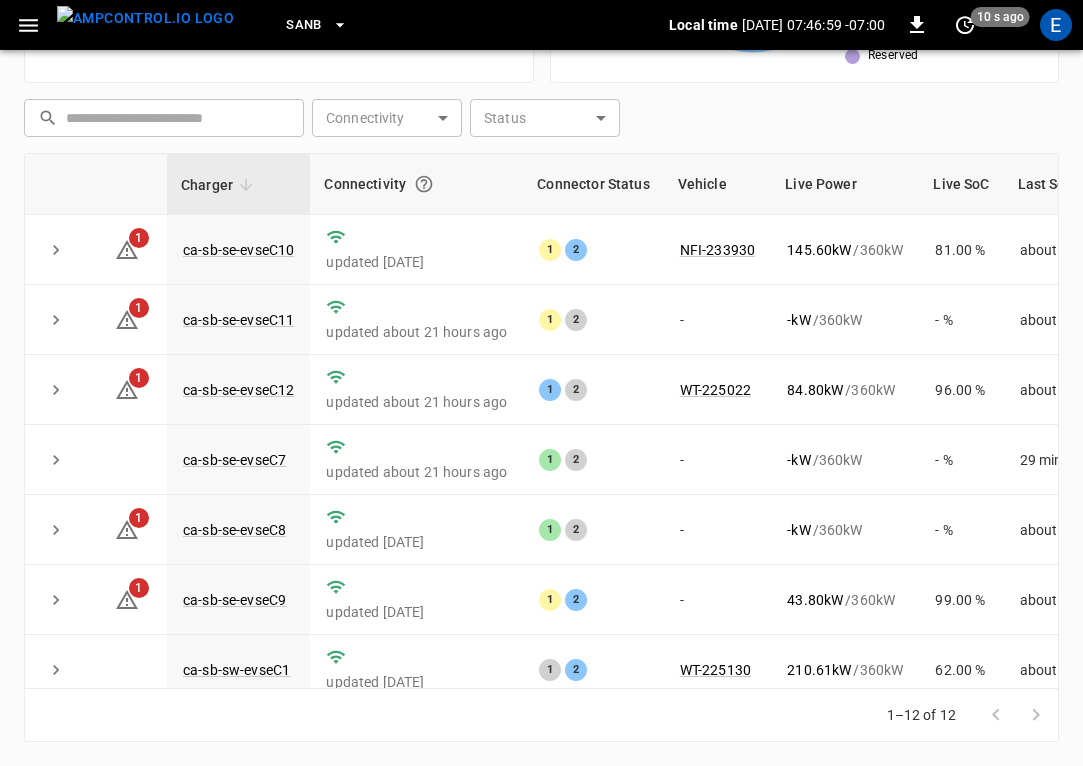 scroll, scrollTop: 500, scrollLeft: 0, axis: vertical 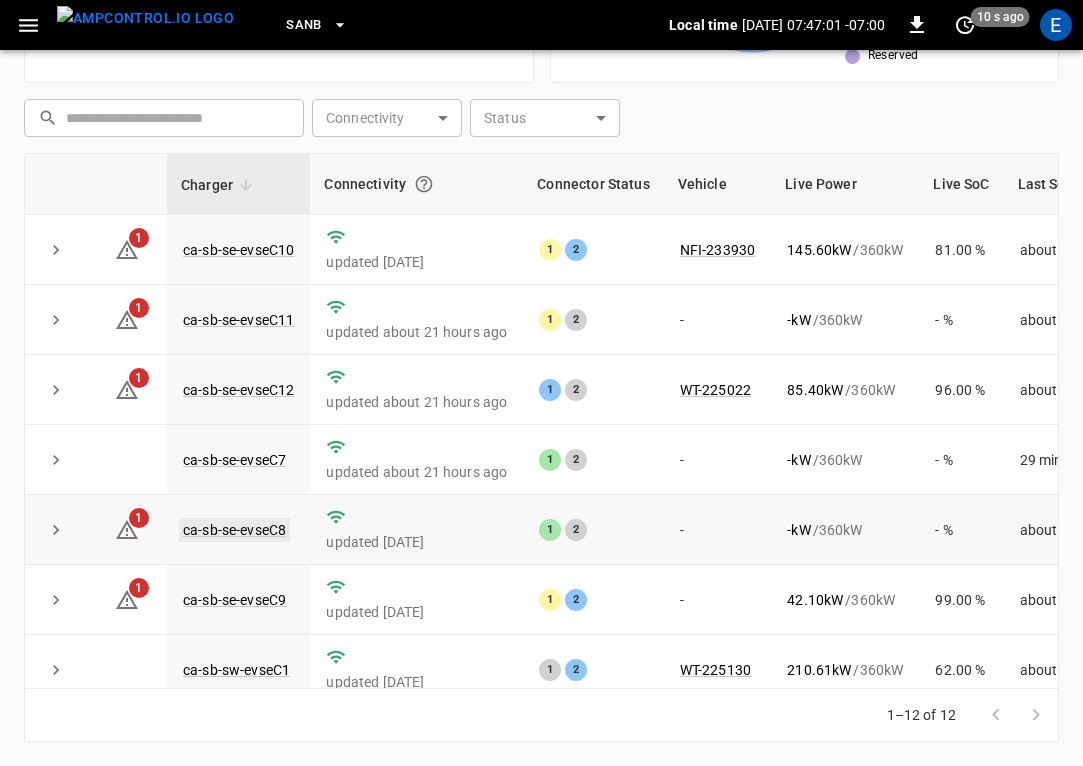 click on "ca-sb-se-evseC8" at bounding box center (234, 530) 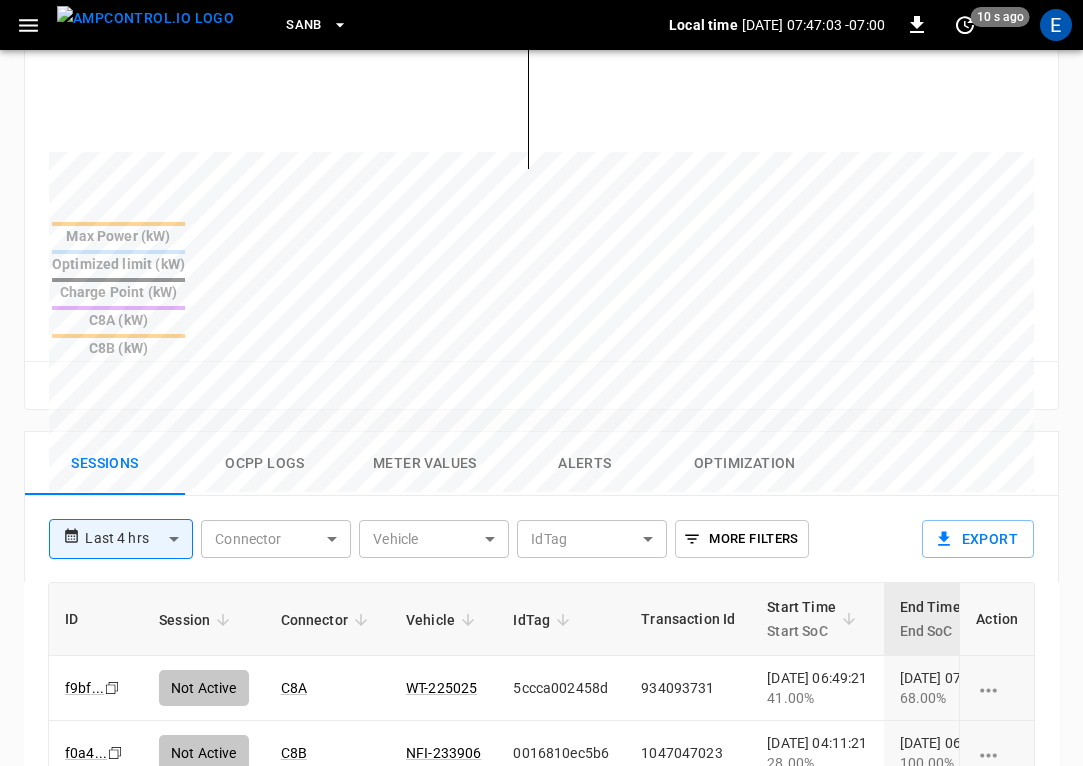 scroll, scrollTop: 1056, scrollLeft: 0, axis: vertical 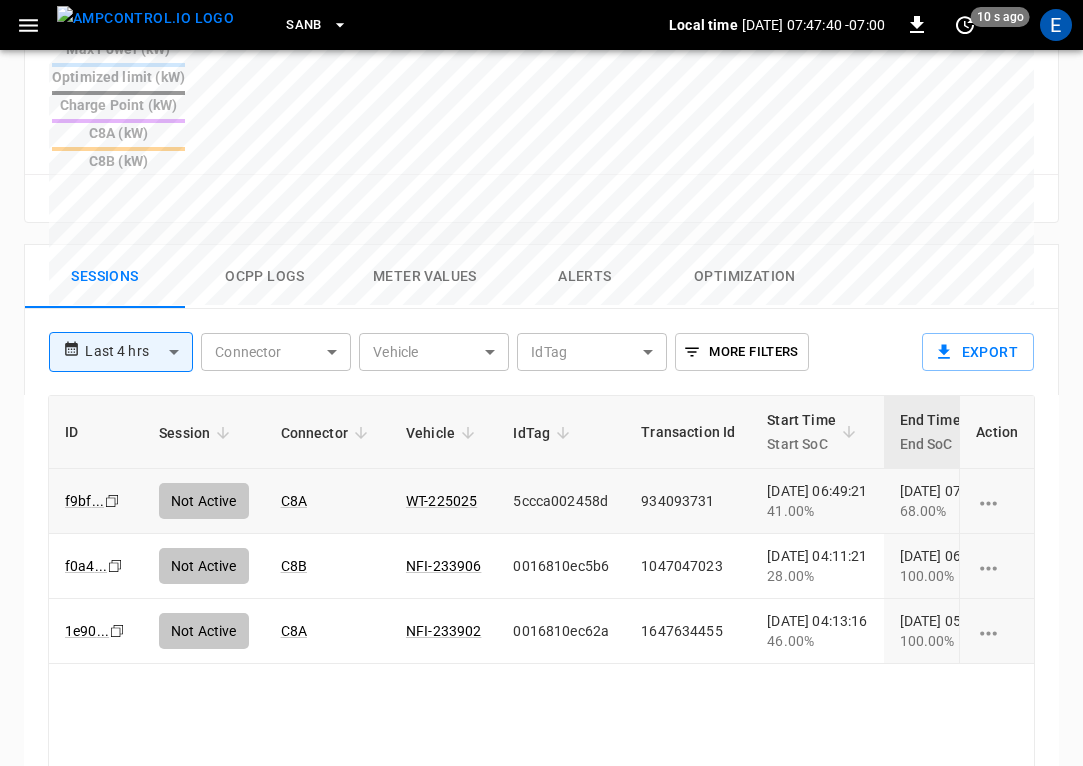 click on "WT-225025" at bounding box center [444, 501] 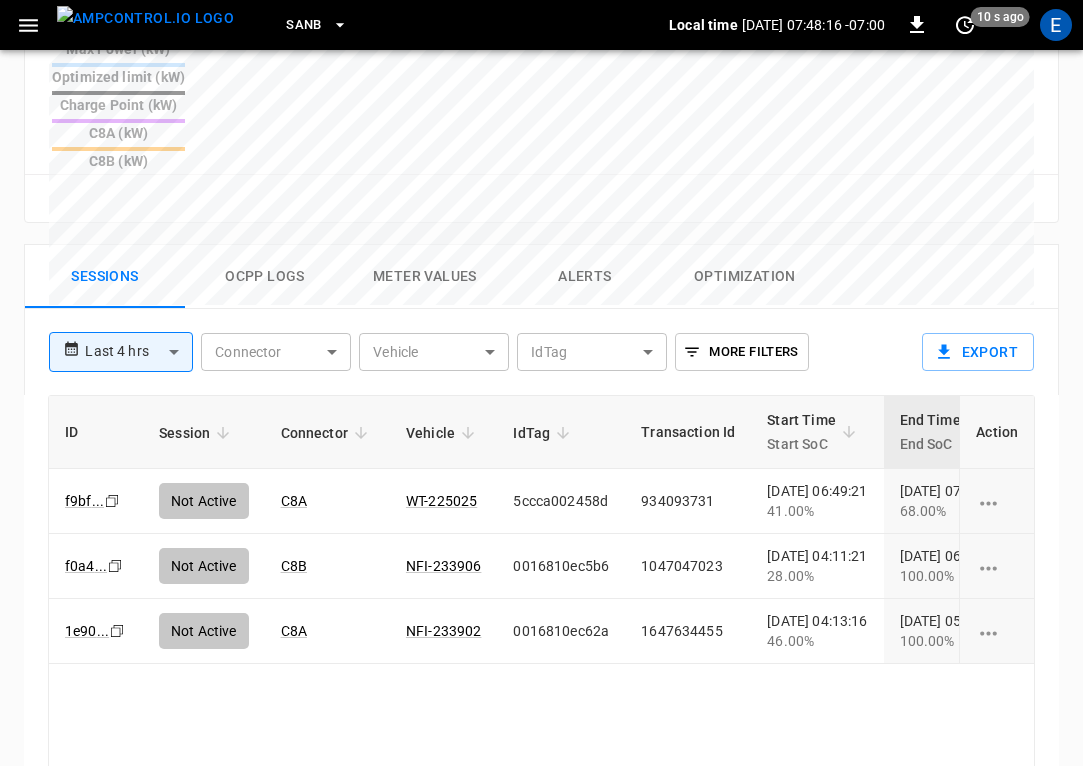 click at bounding box center [145, 18] 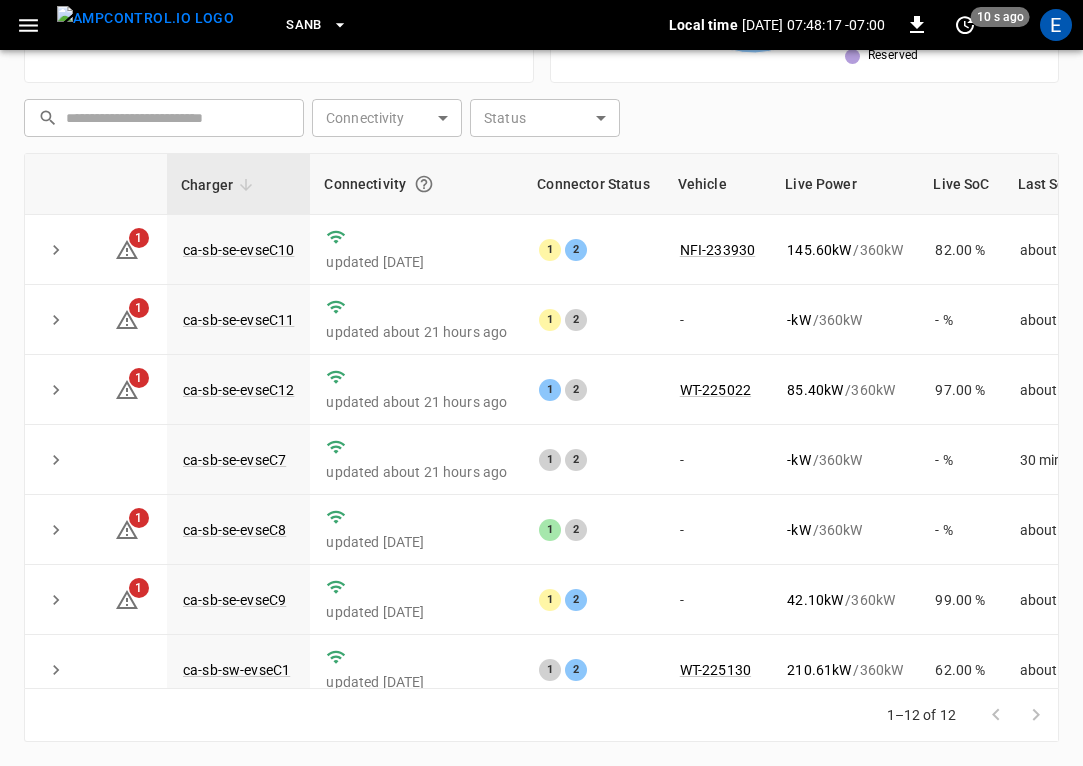 scroll, scrollTop: 500, scrollLeft: 0, axis: vertical 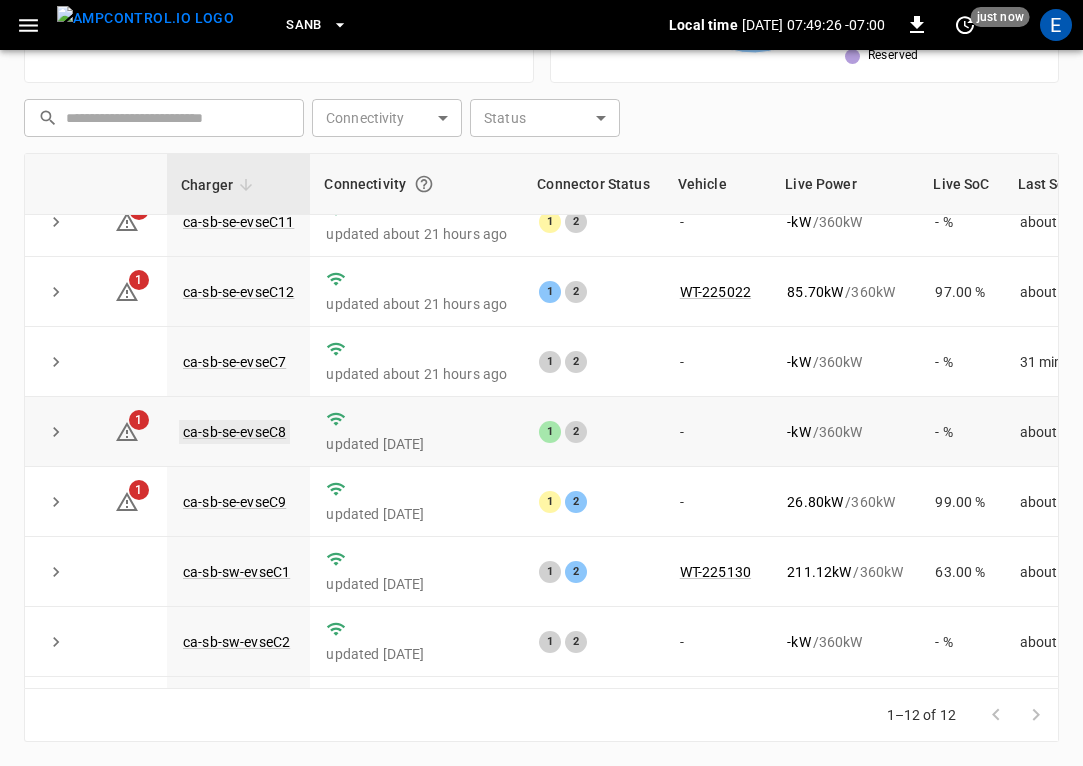 click on "ca-sb-se-evseC8" at bounding box center (234, 432) 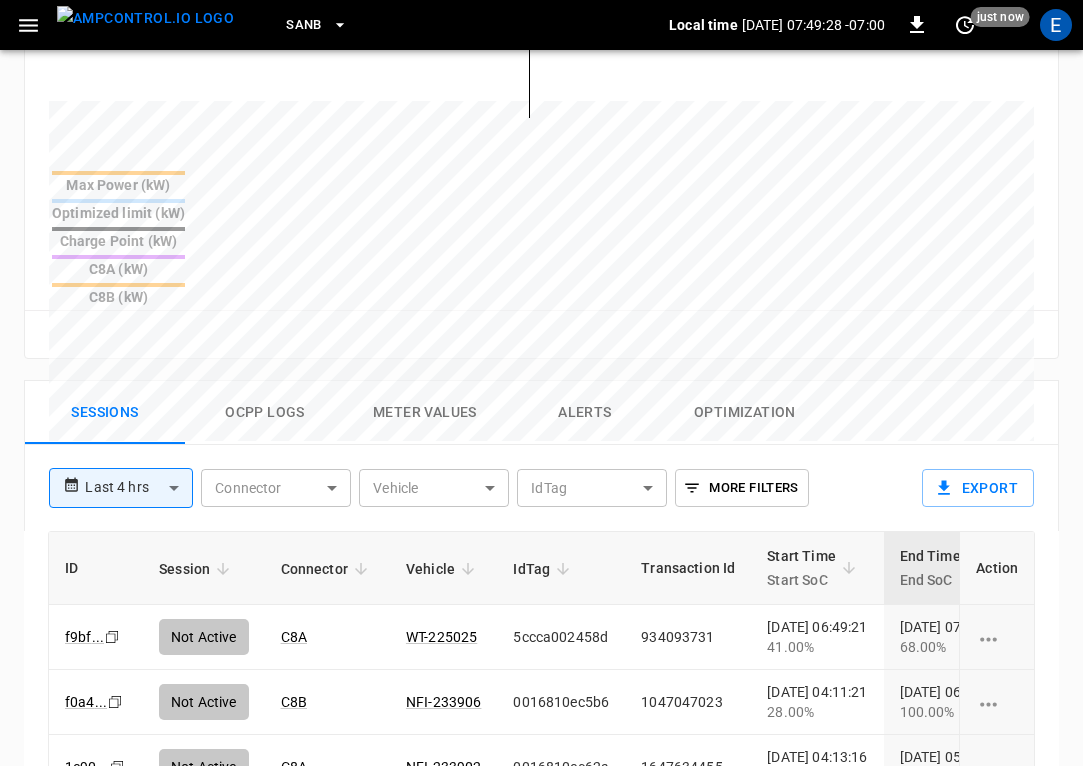 scroll, scrollTop: 978, scrollLeft: 0, axis: vertical 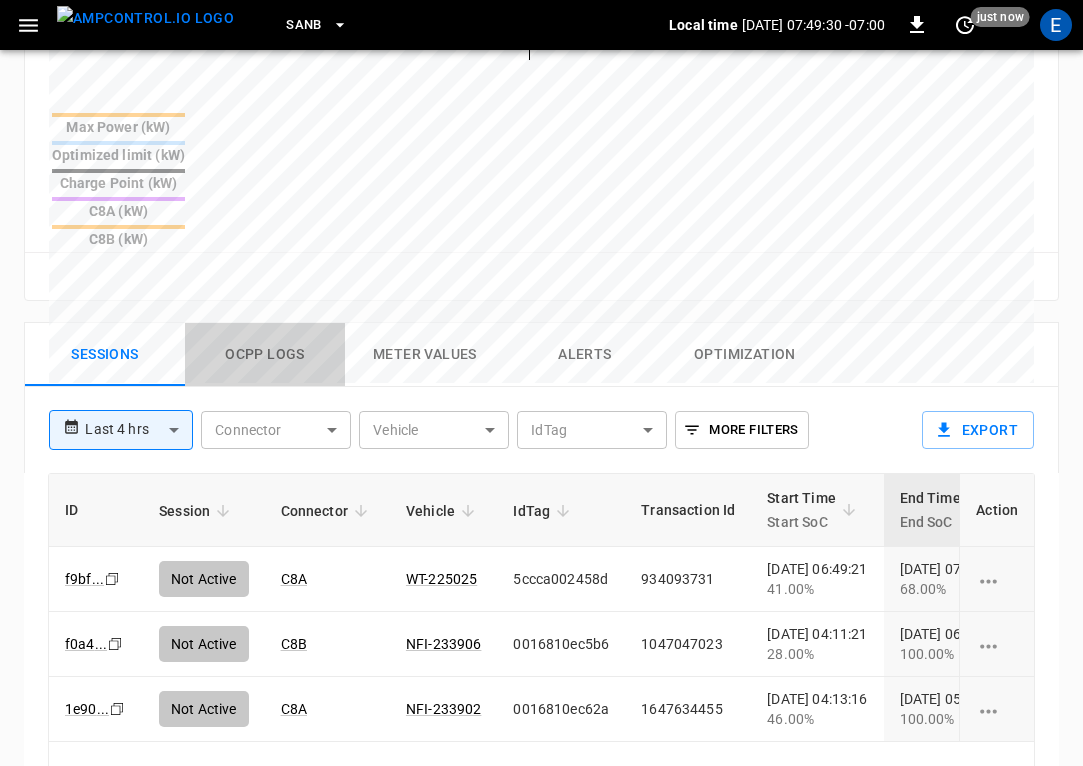 click on "Ocpp logs" at bounding box center (265, 355) 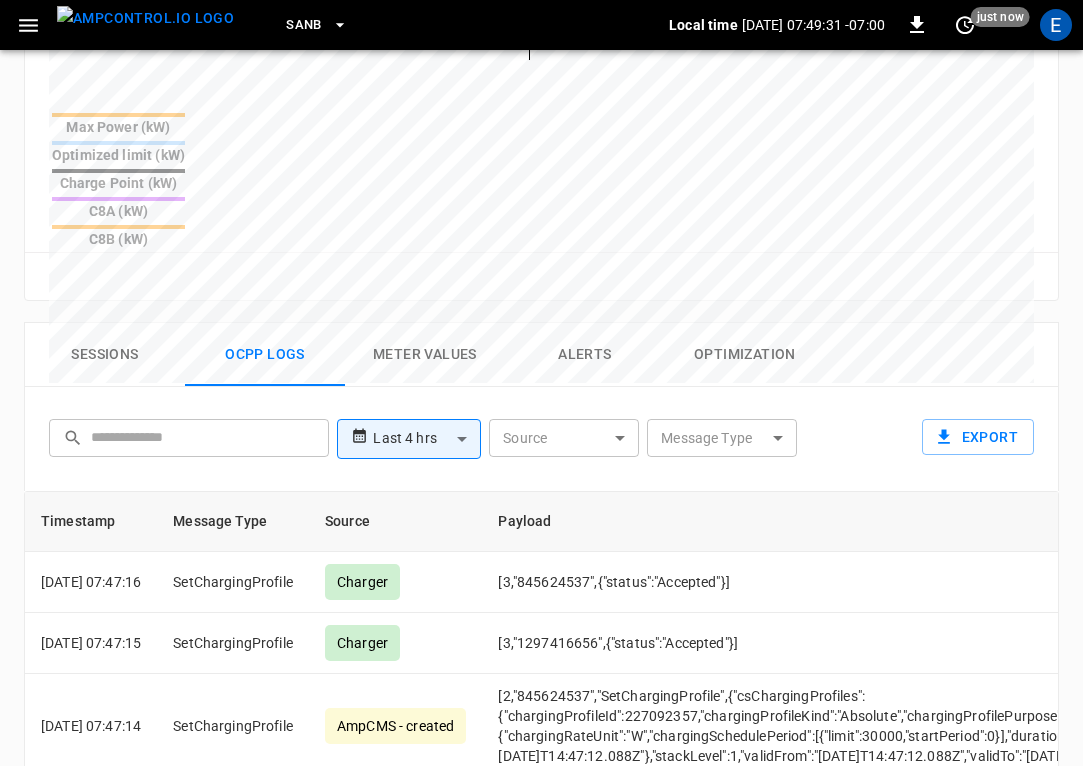 click on "**********" at bounding box center [541, 63] 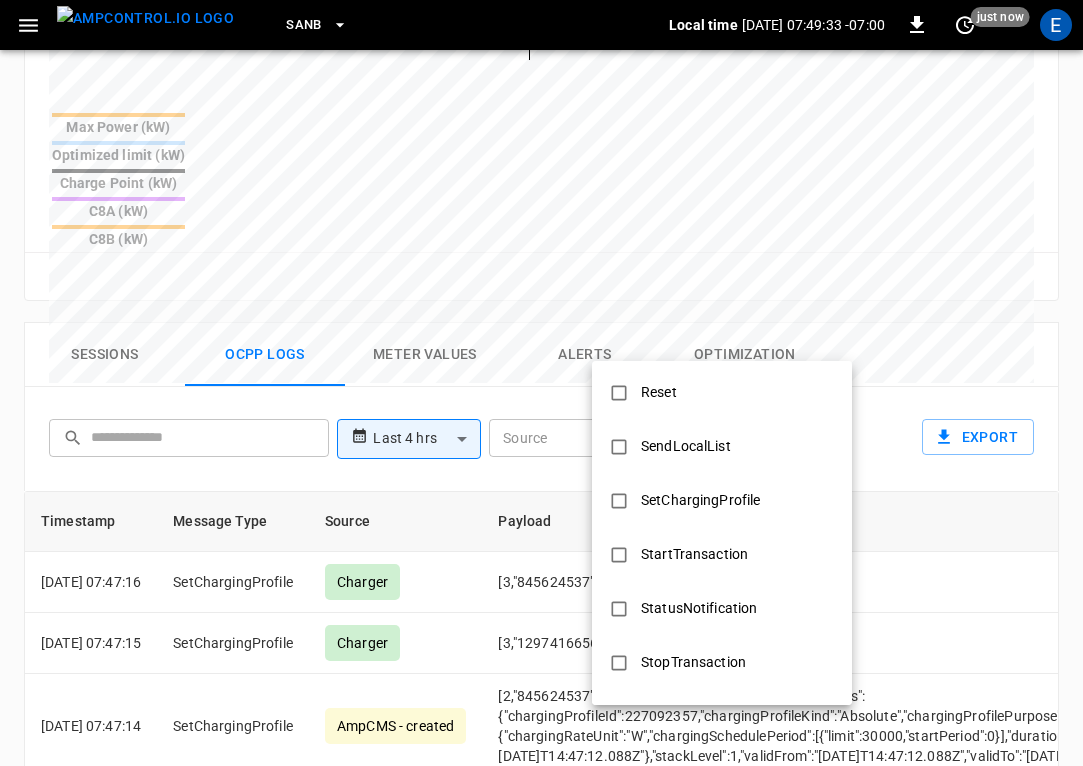 scroll, scrollTop: 968, scrollLeft: 0, axis: vertical 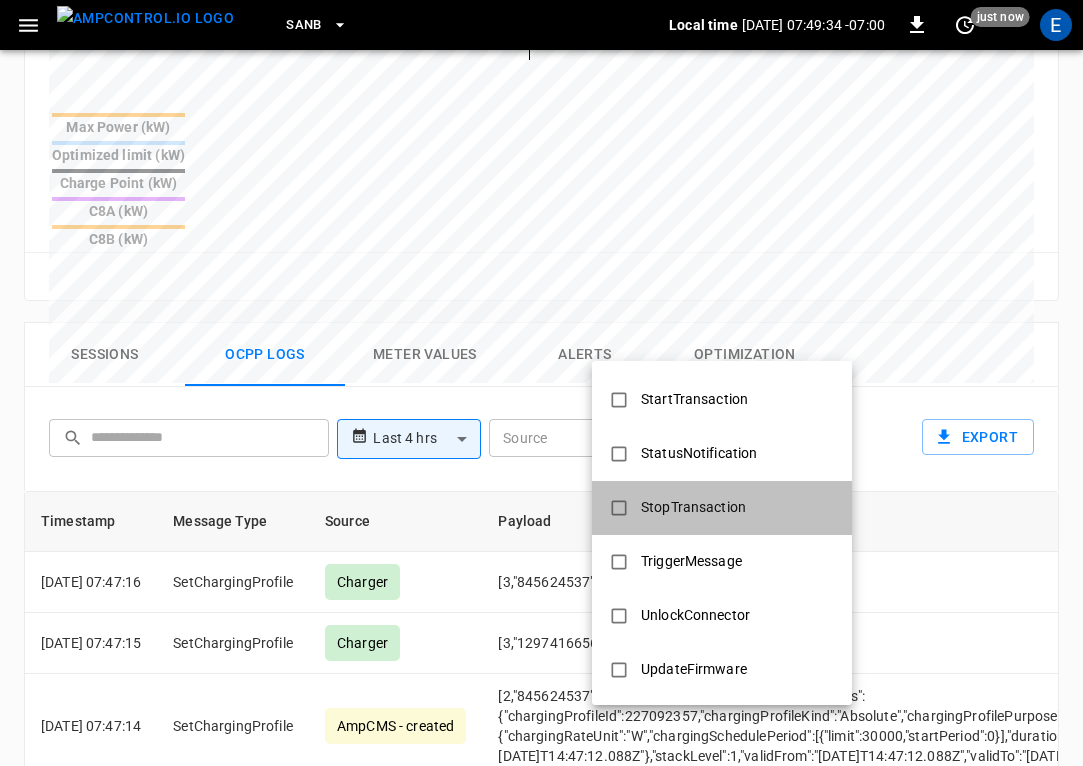 click on "StopTransaction" at bounding box center (693, 507) 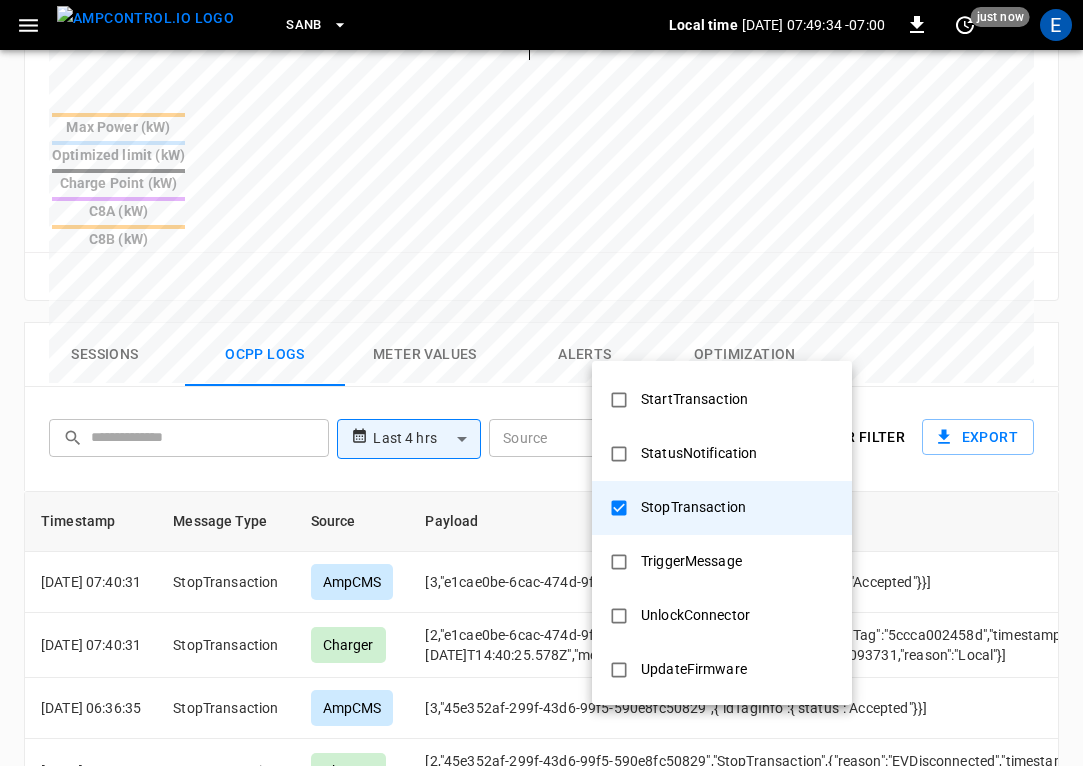 click at bounding box center [541, 383] 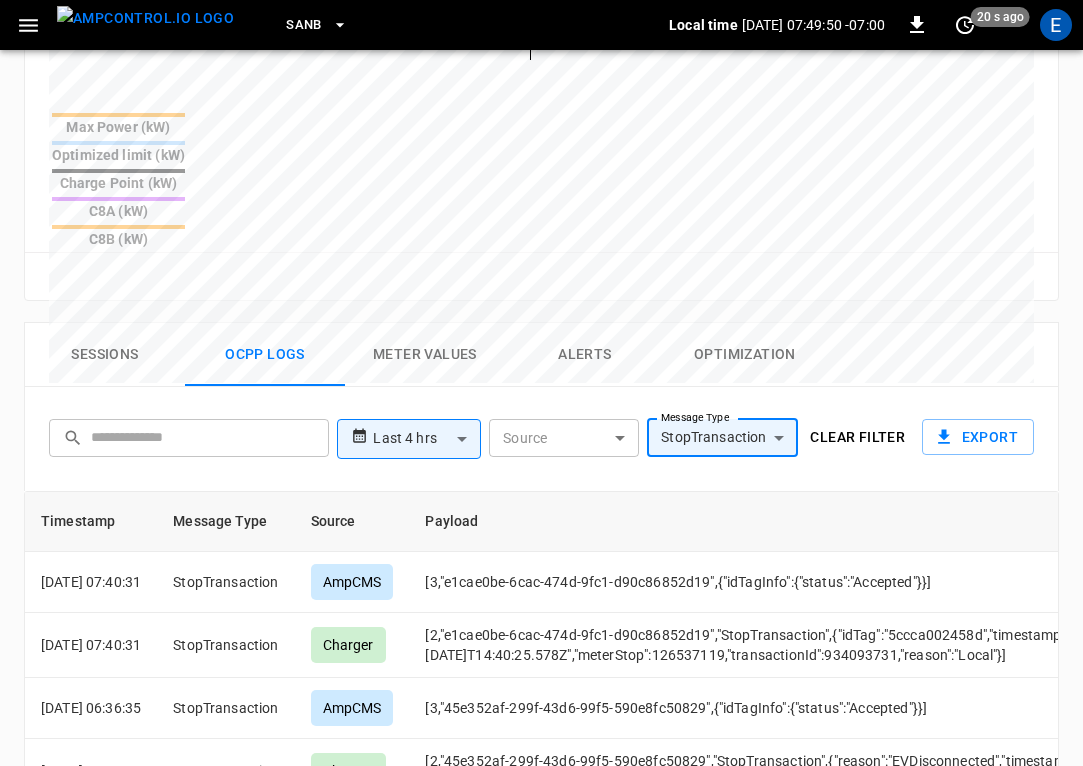 click at bounding box center [145, 18] 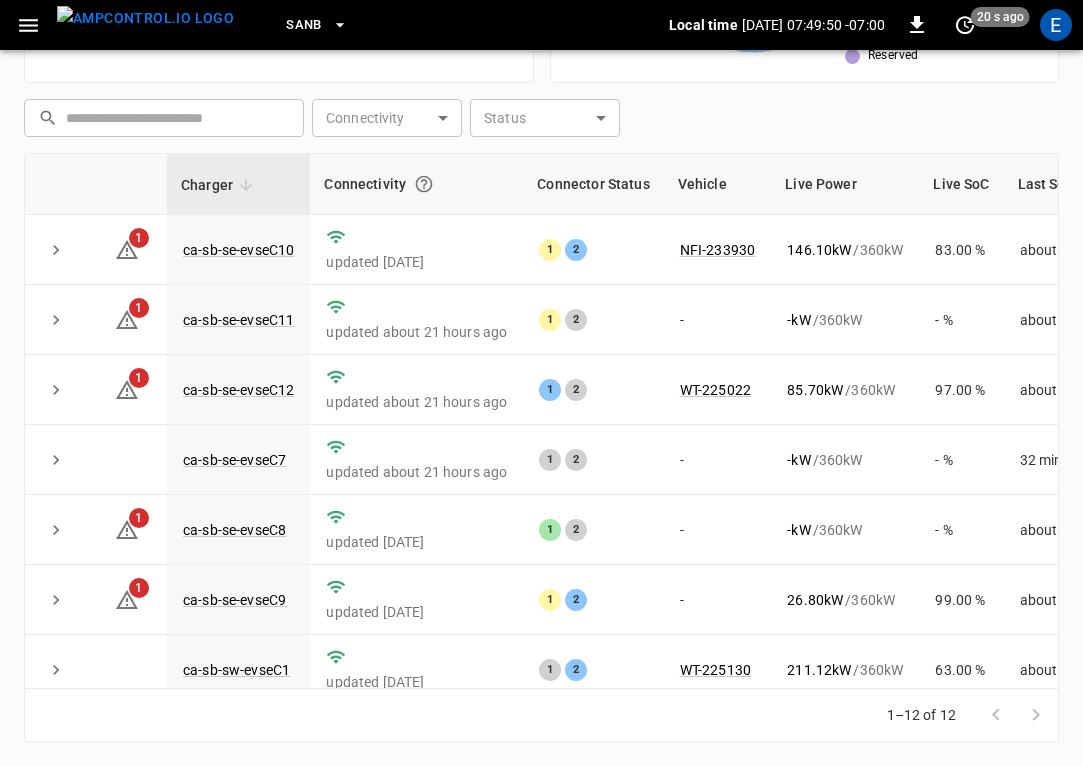 scroll, scrollTop: 500, scrollLeft: 0, axis: vertical 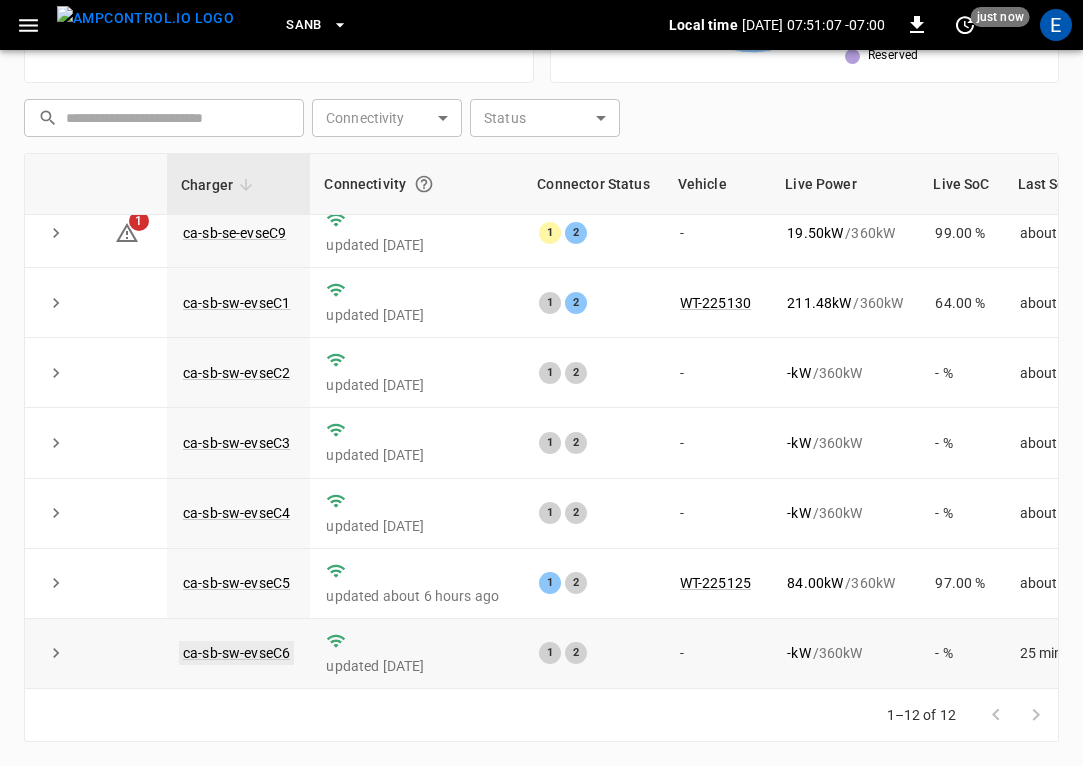 click on "ca-sb-sw-evseC6" at bounding box center (236, 653) 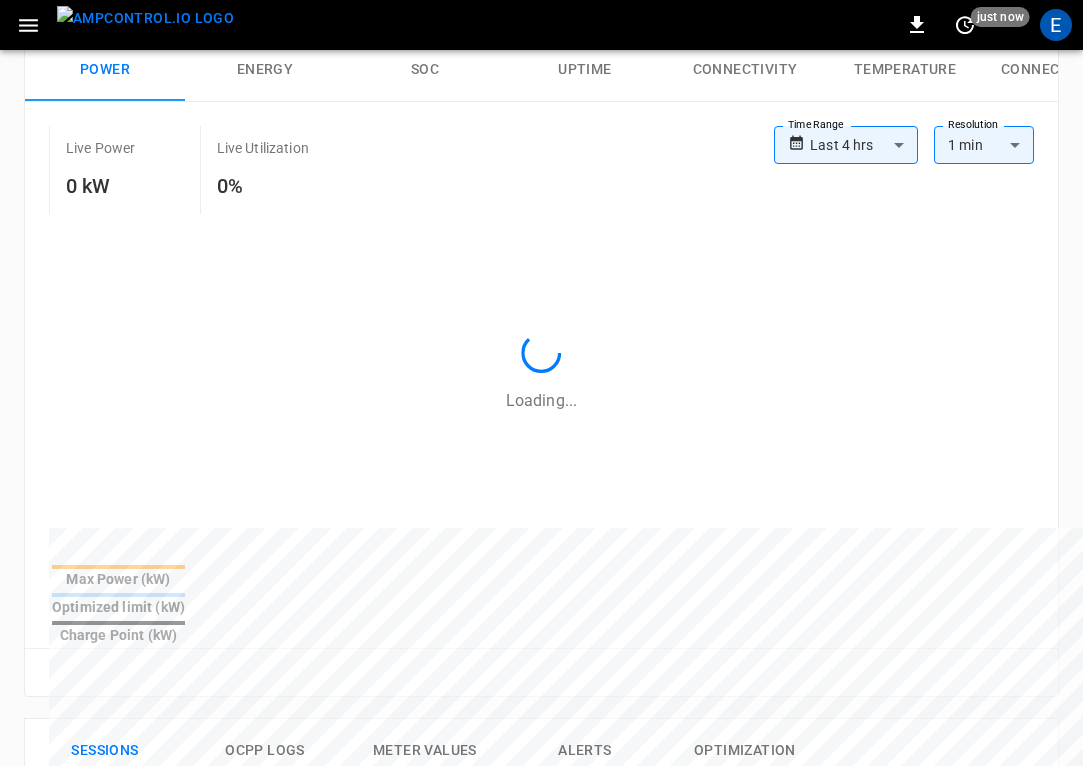 scroll, scrollTop: 0, scrollLeft: 0, axis: both 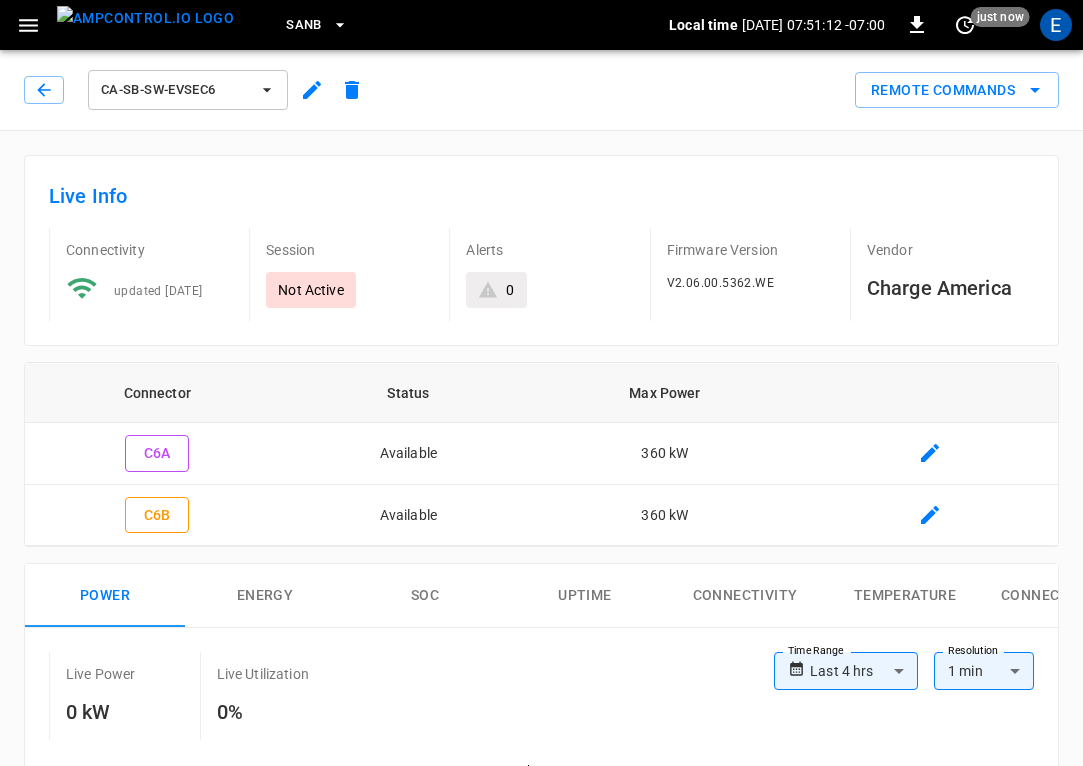 click at bounding box center [145, 18] 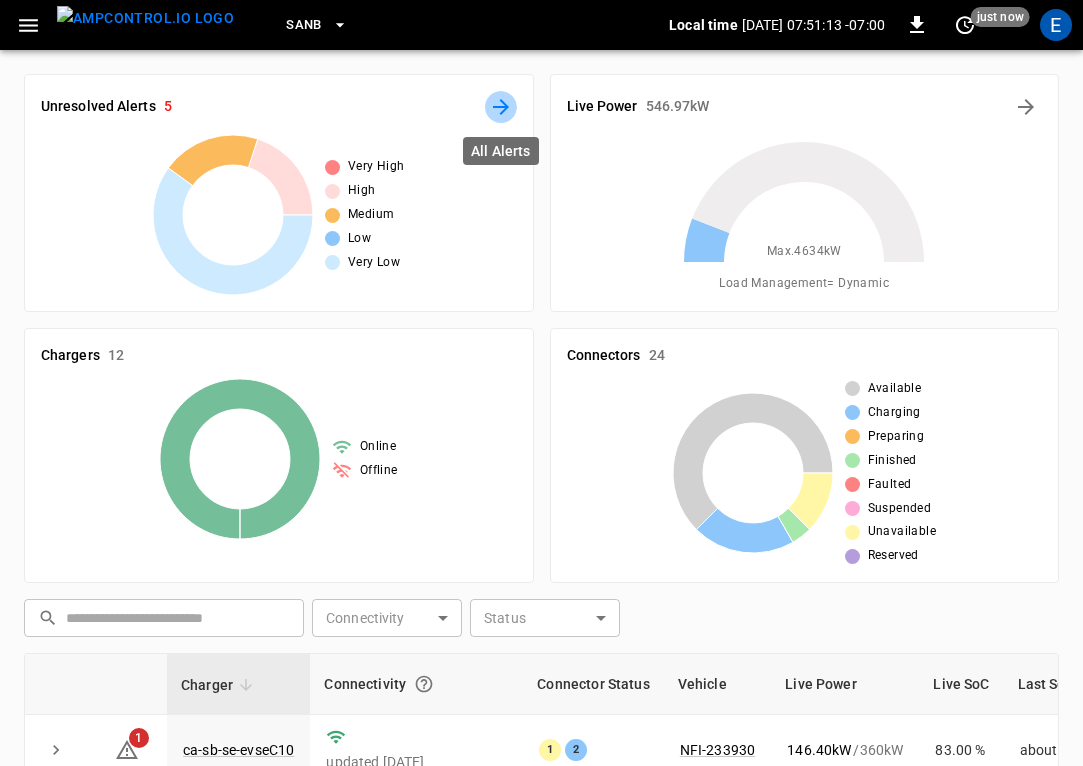 click 